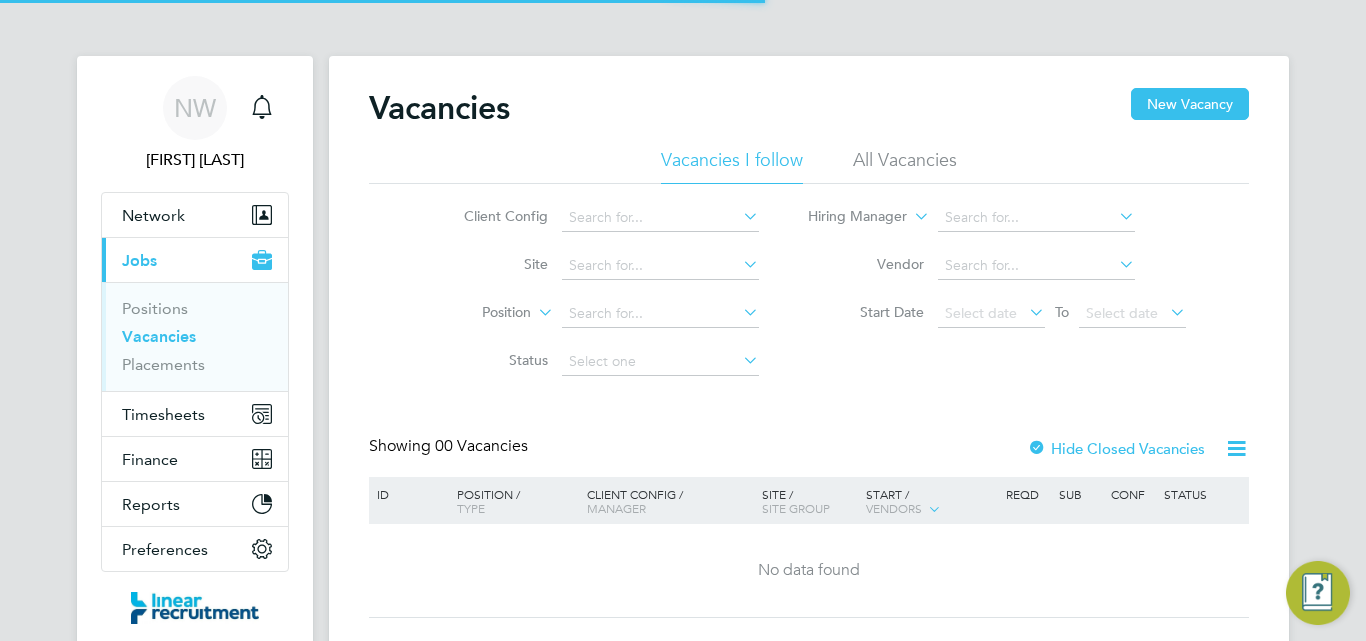 scroll, scrollTop: 0, scrollLeft: 0, axis: both 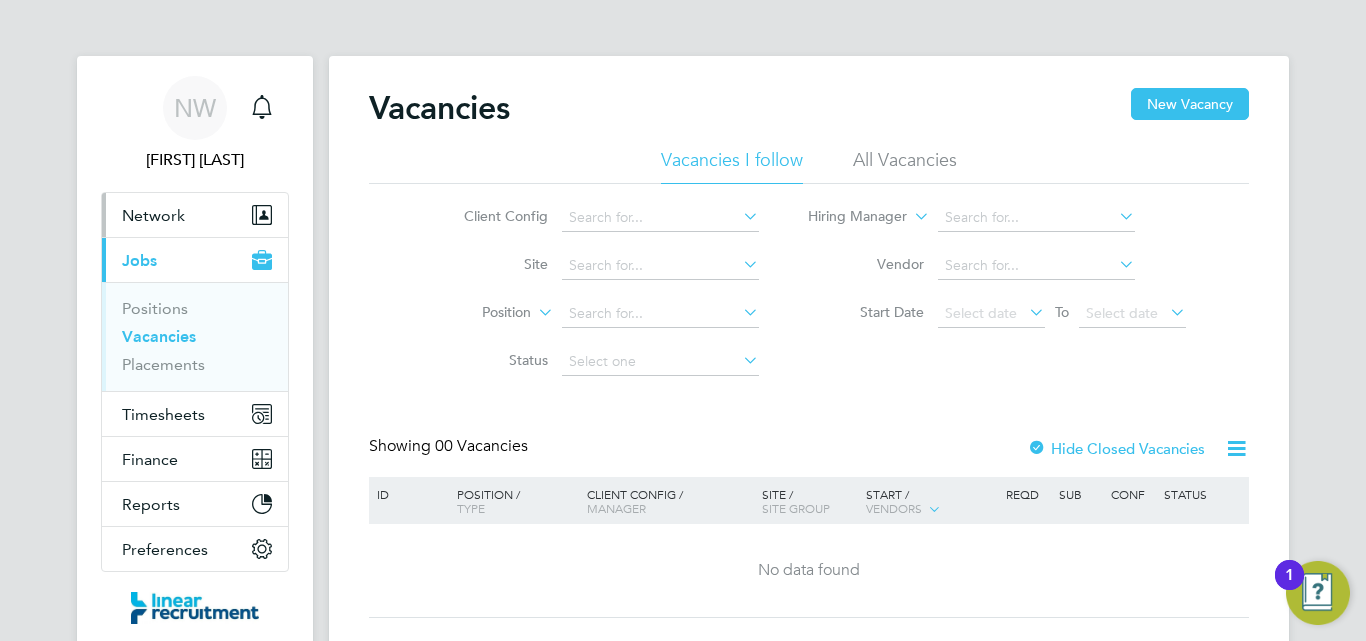click on "Network" at bounding box center (153, 215) 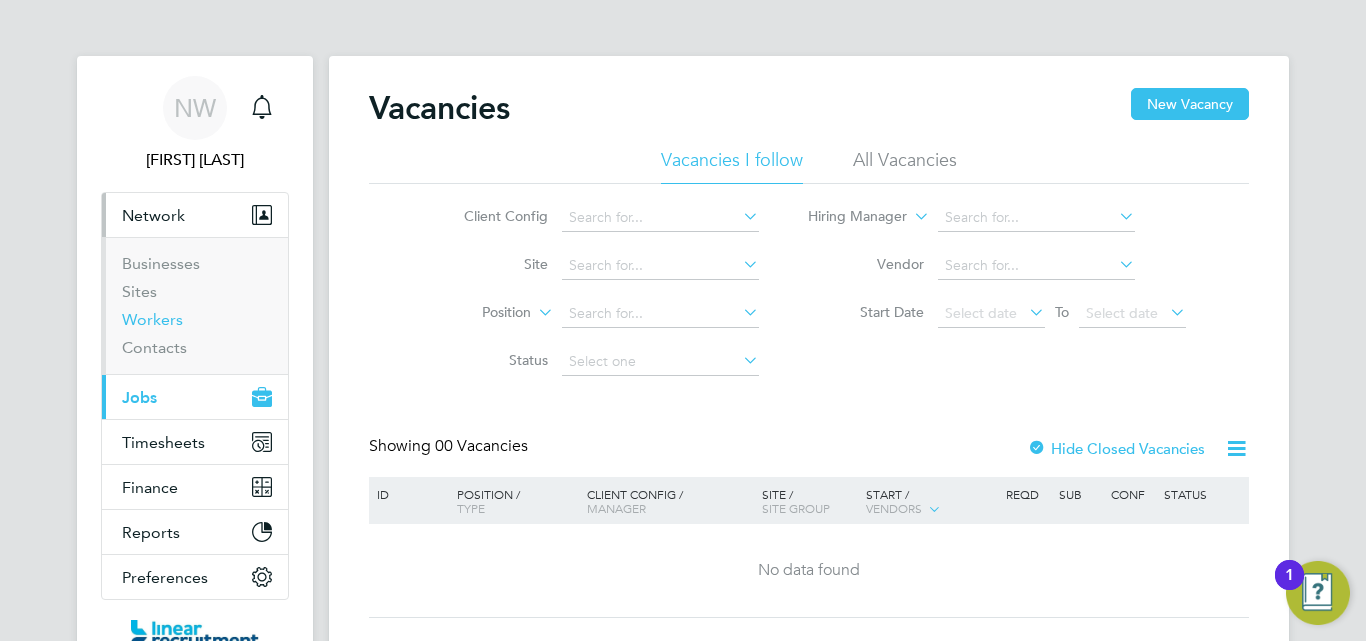 click on "Workers" at bounding box center (152, 319) 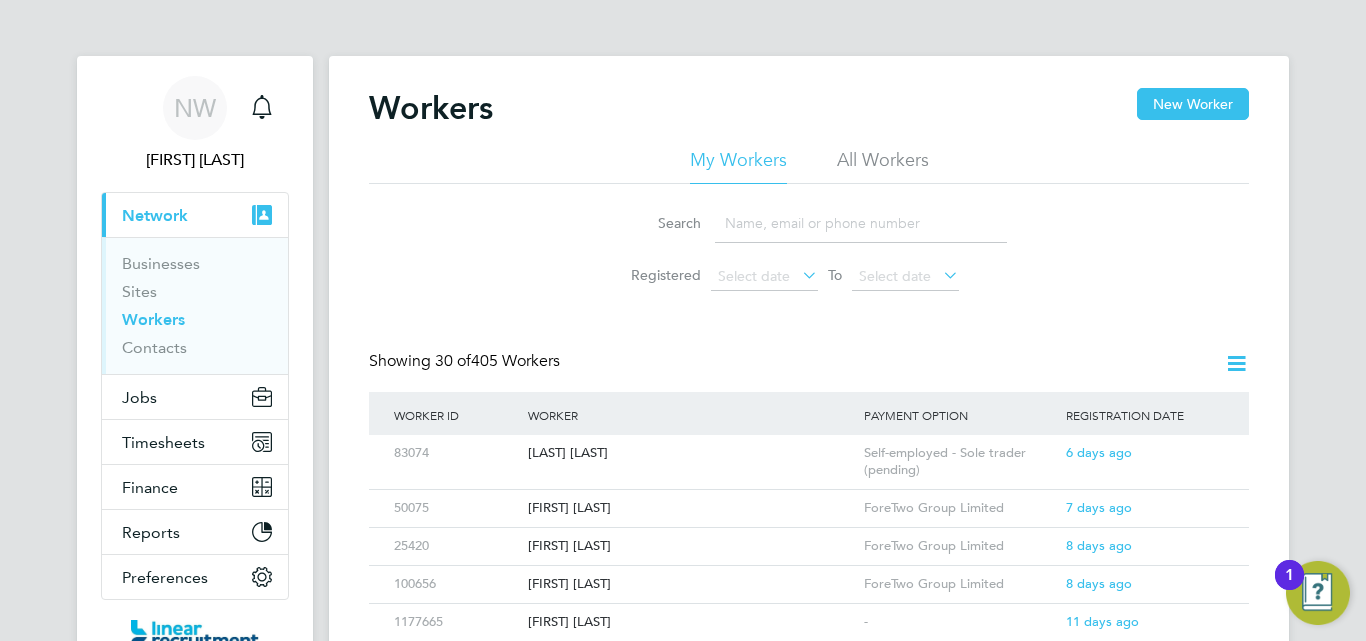 click 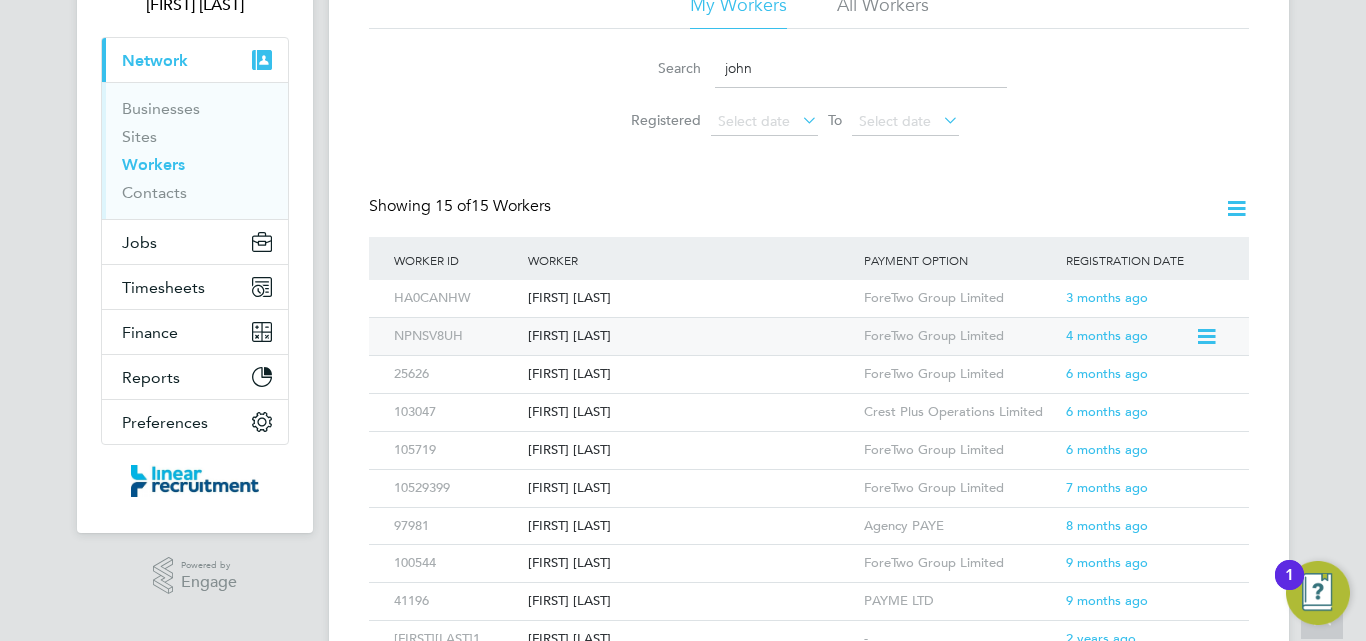 scroll, scrollTop: 200, scrollLeft: 0, axis: vertical 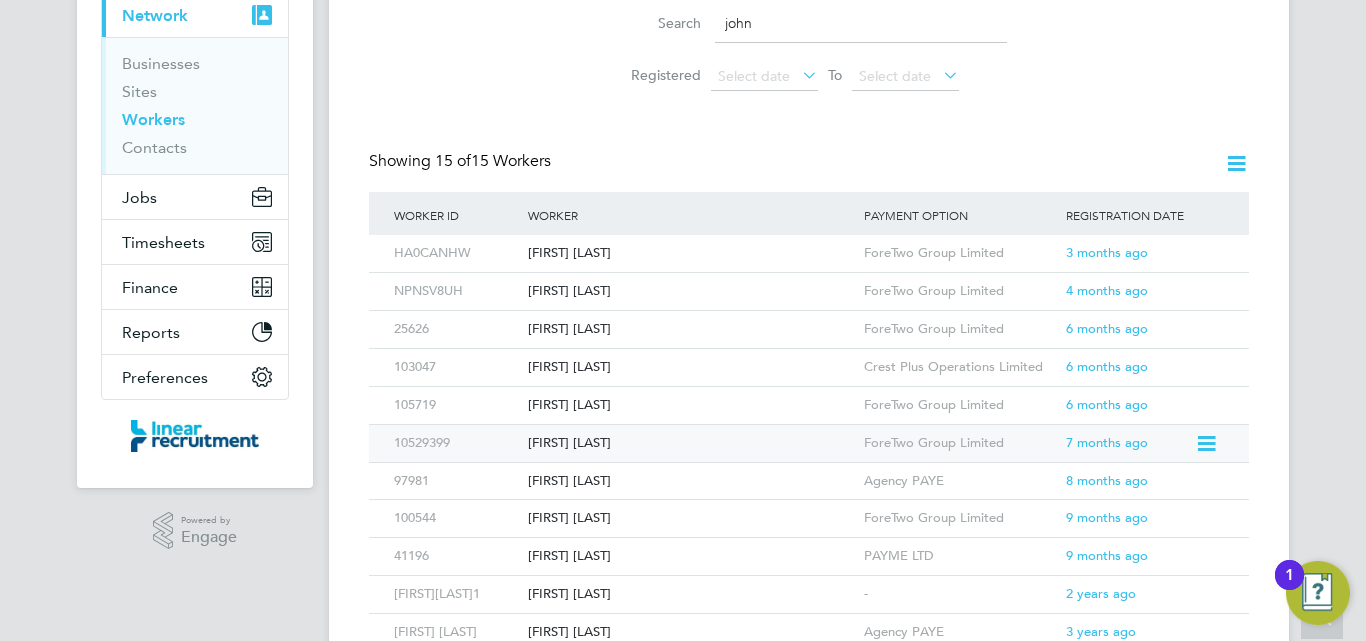 type on "john" 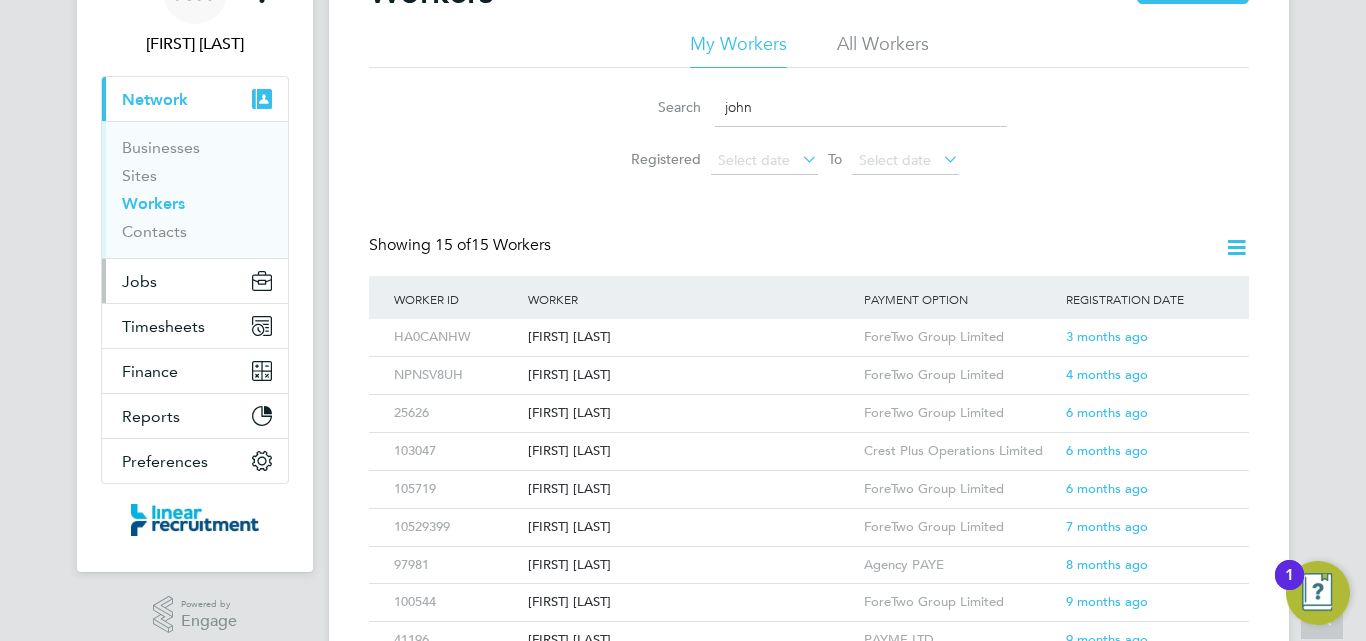 scroll, scrollTop: 0, scrollLeft: 0, axis: both 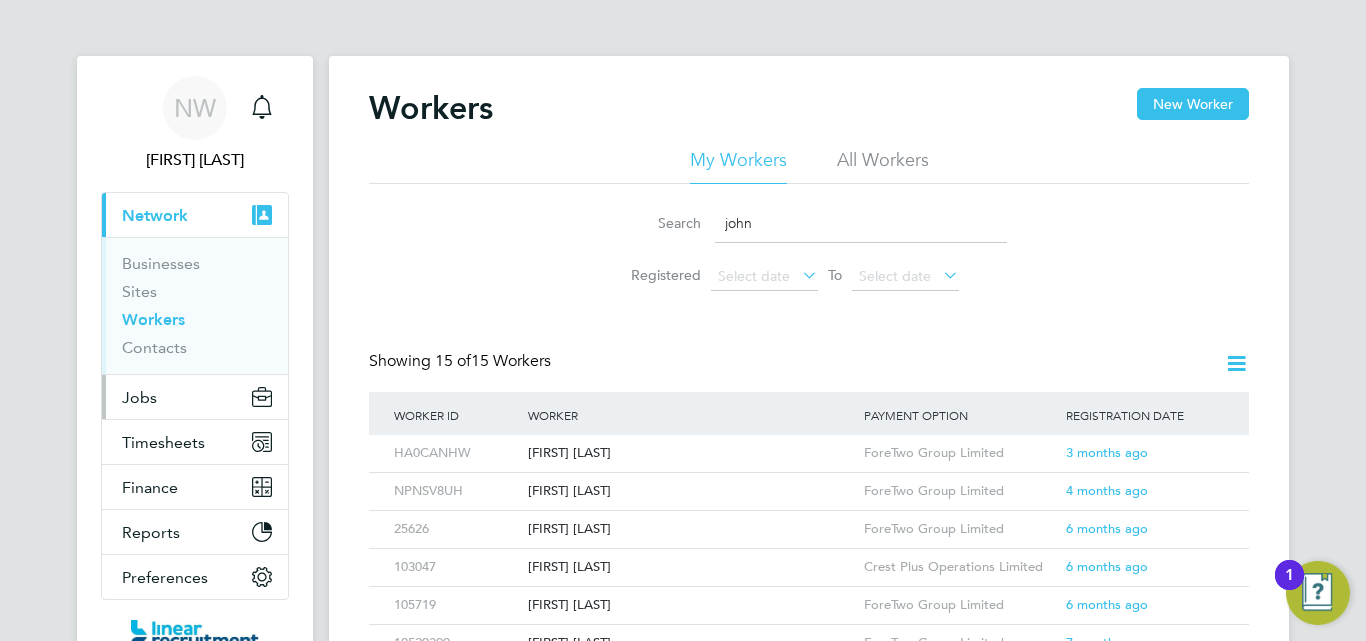 click on "Jobs" at bounding box center (139, 397) 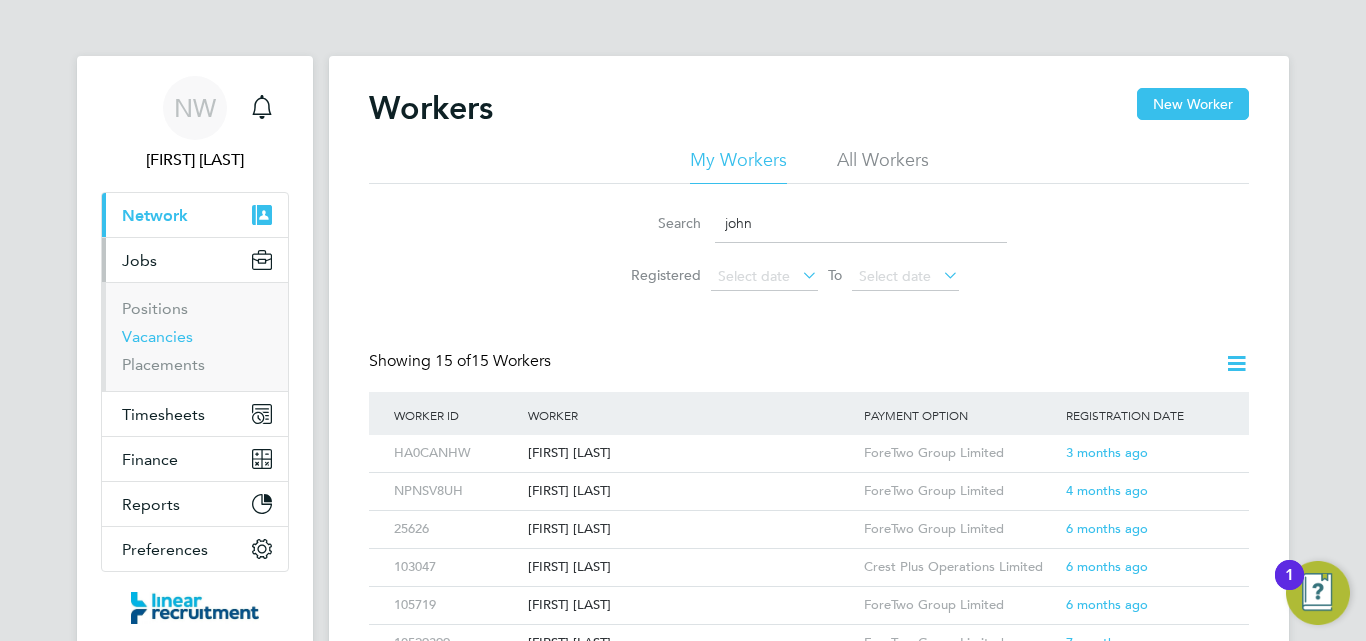 click on "Vacancies" at bounding box center (157, 336) 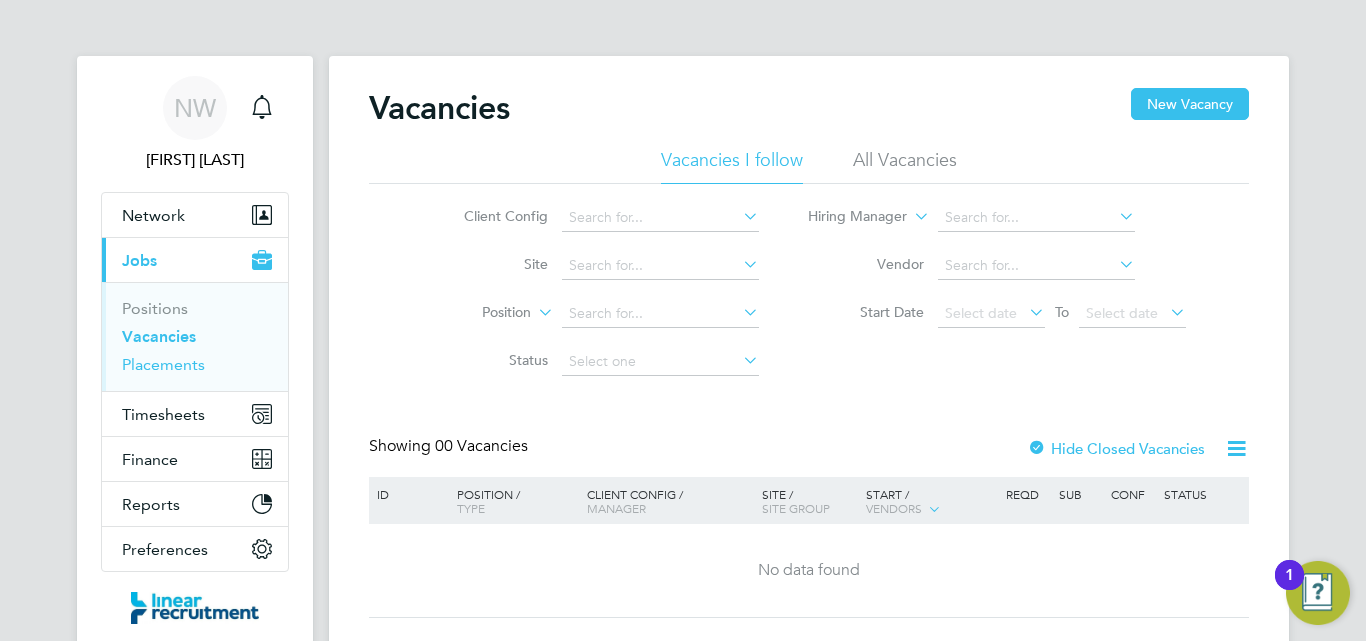 click on "Placements" at bounding box center [163, 364] 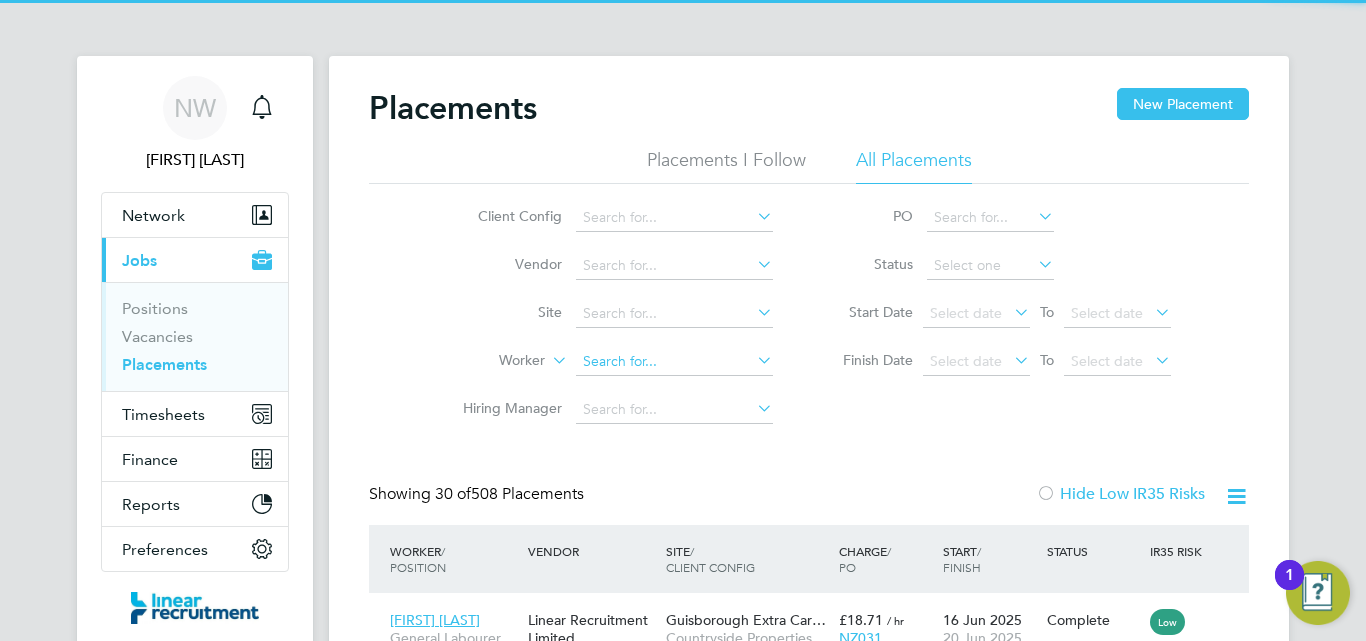 scroll, scrollTop: 10, scrollLeft: 10, axis: both 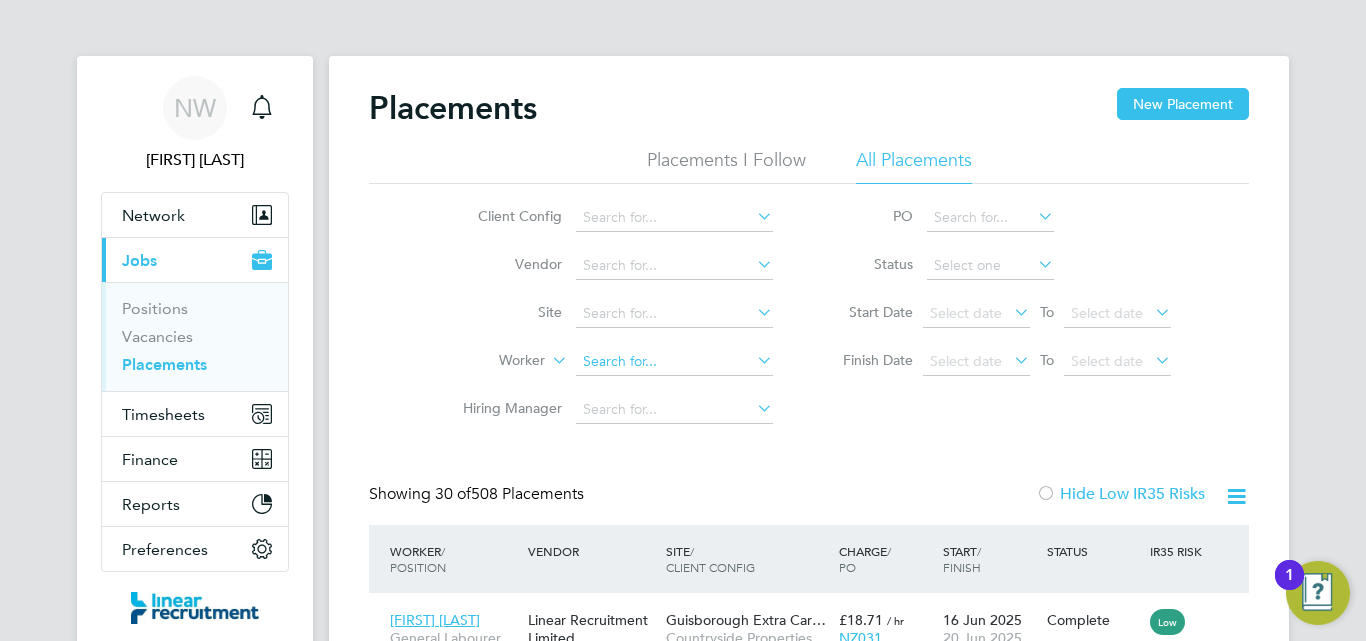 click 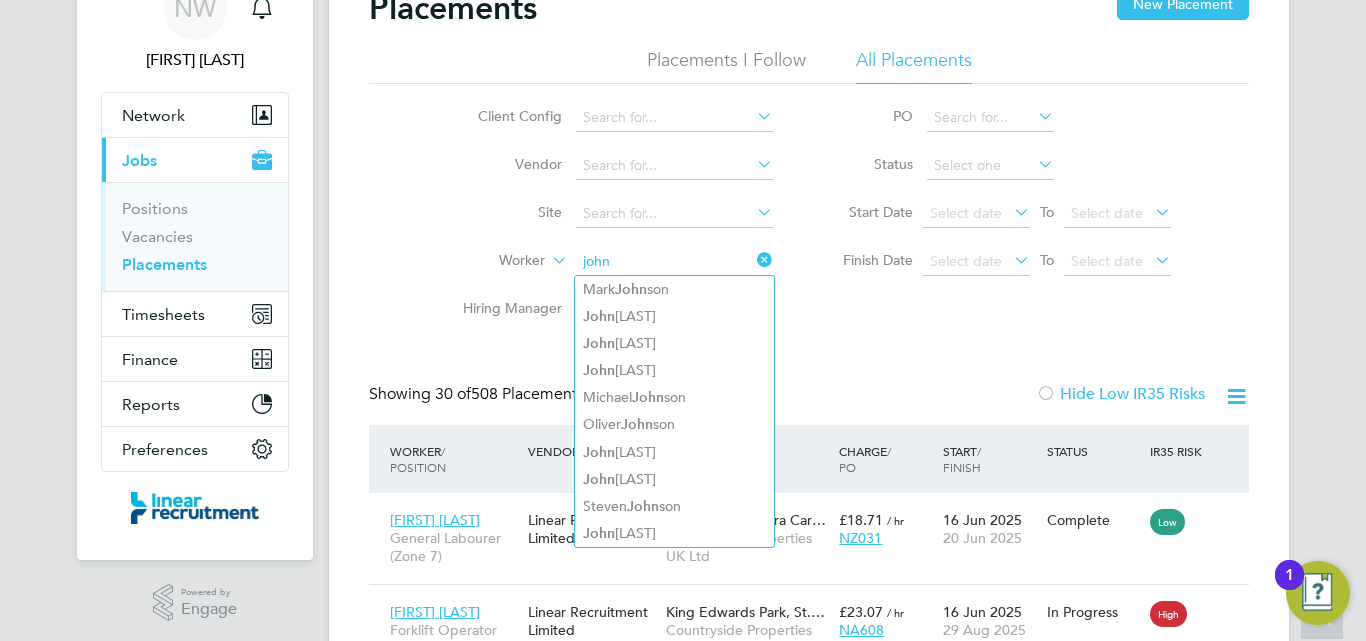 type on "john" 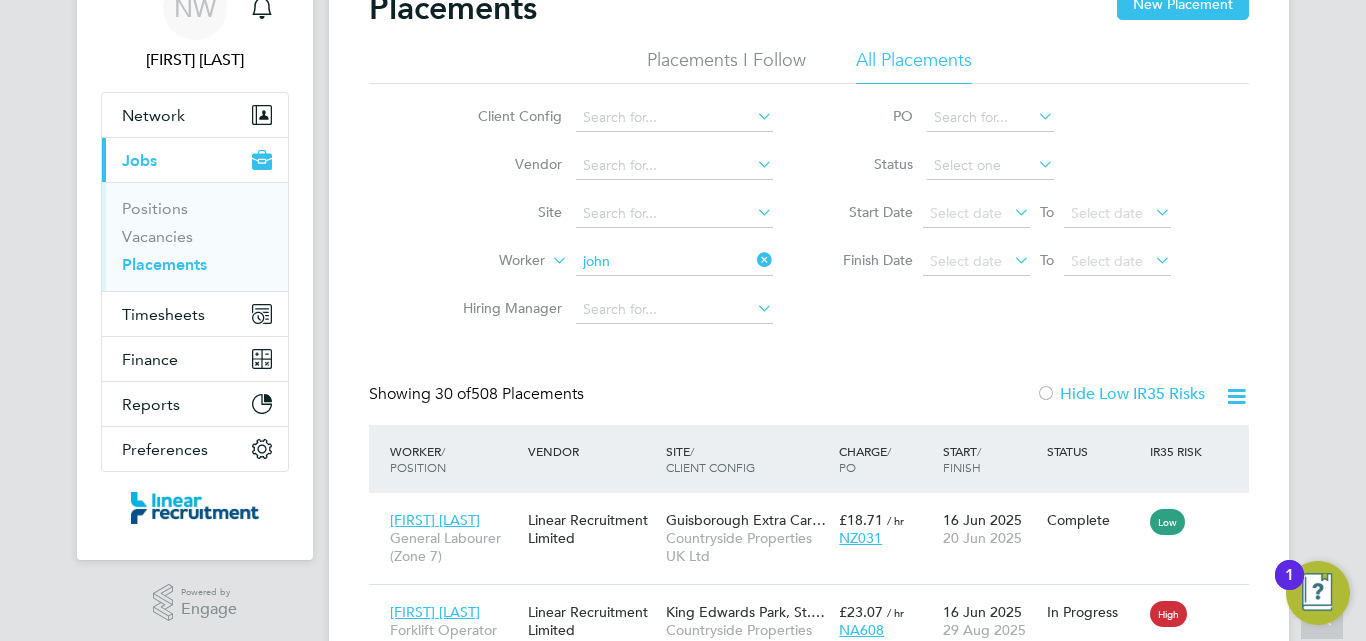 click on "Client Config   Vendor     Site     Worker   [FIRST]   Hiring Manager   PO   Status   Start Date
Select date
To
Select date
Finish Date
Select date
To
Select date" 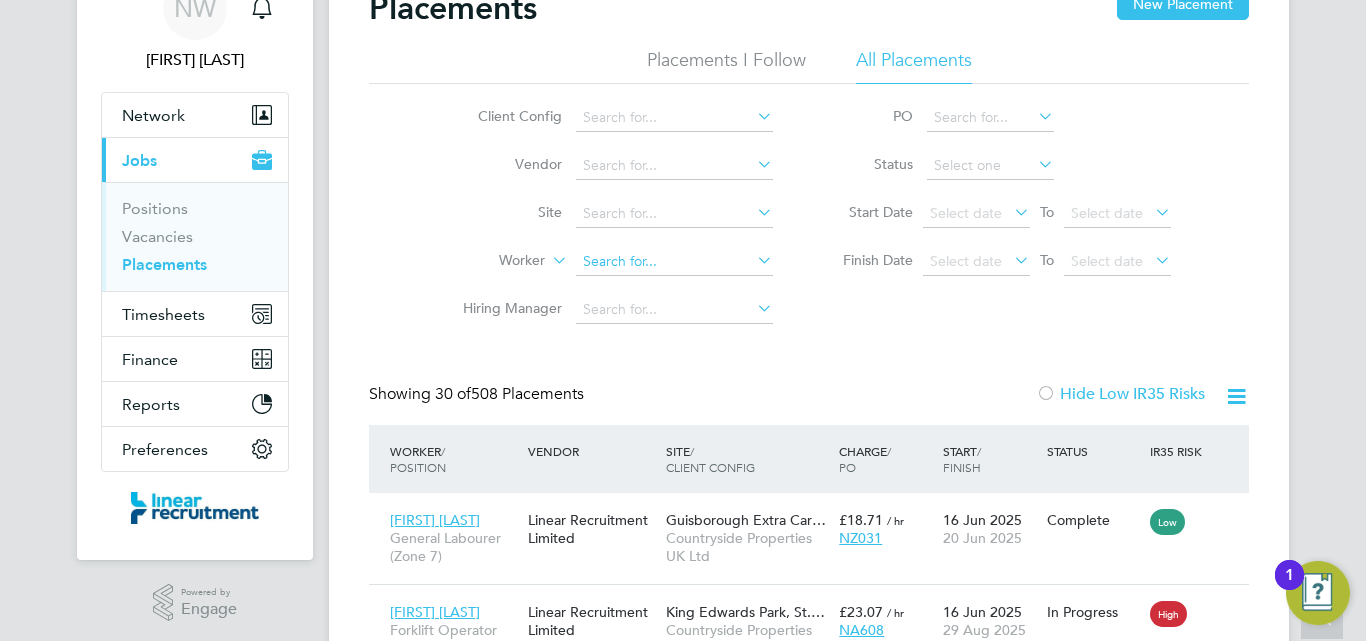 click 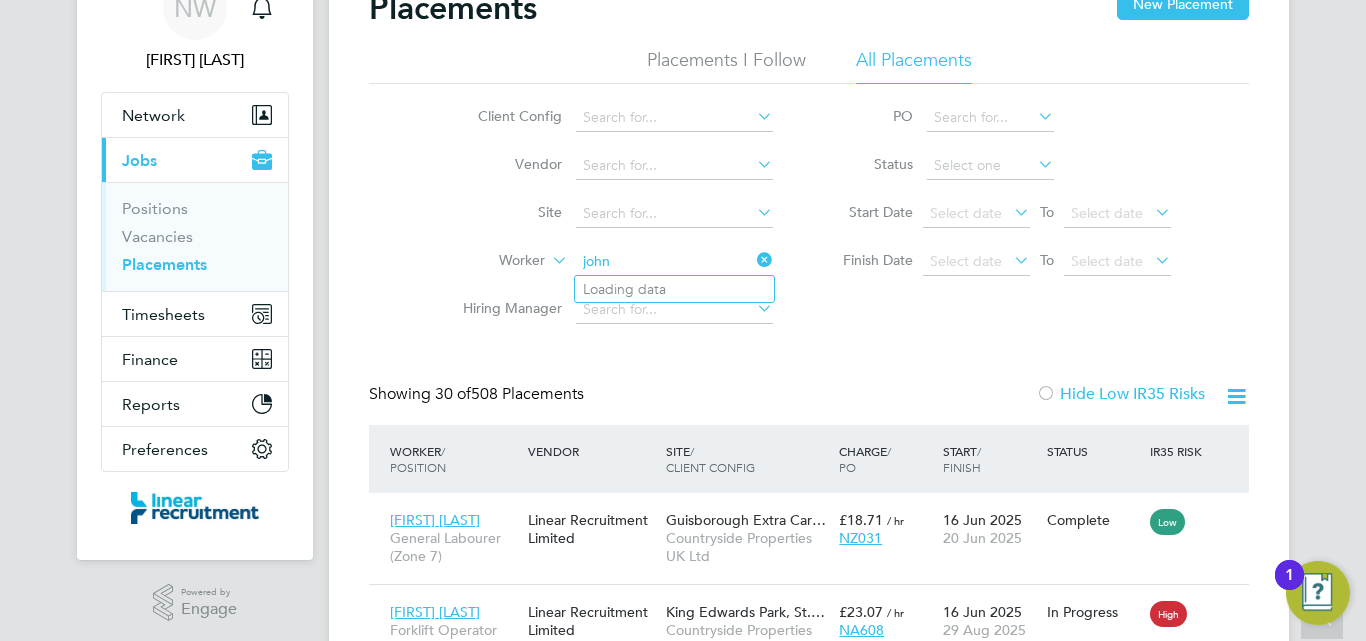 type on "john" 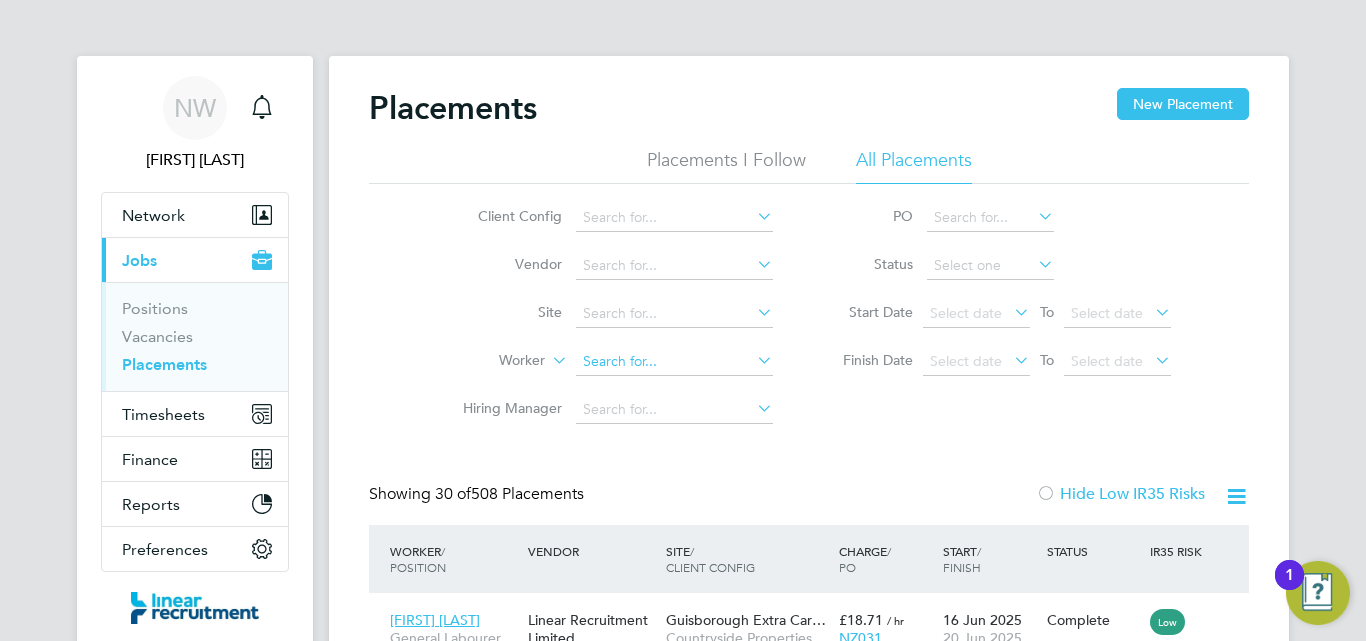click 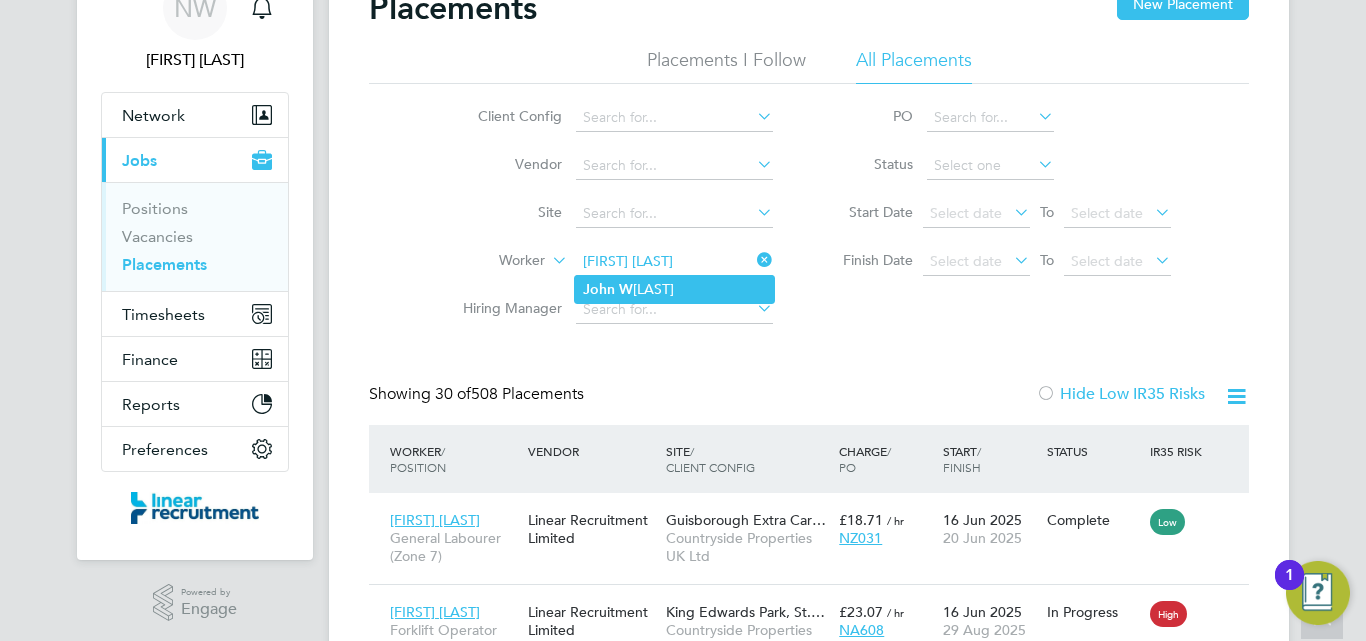 click on "W" 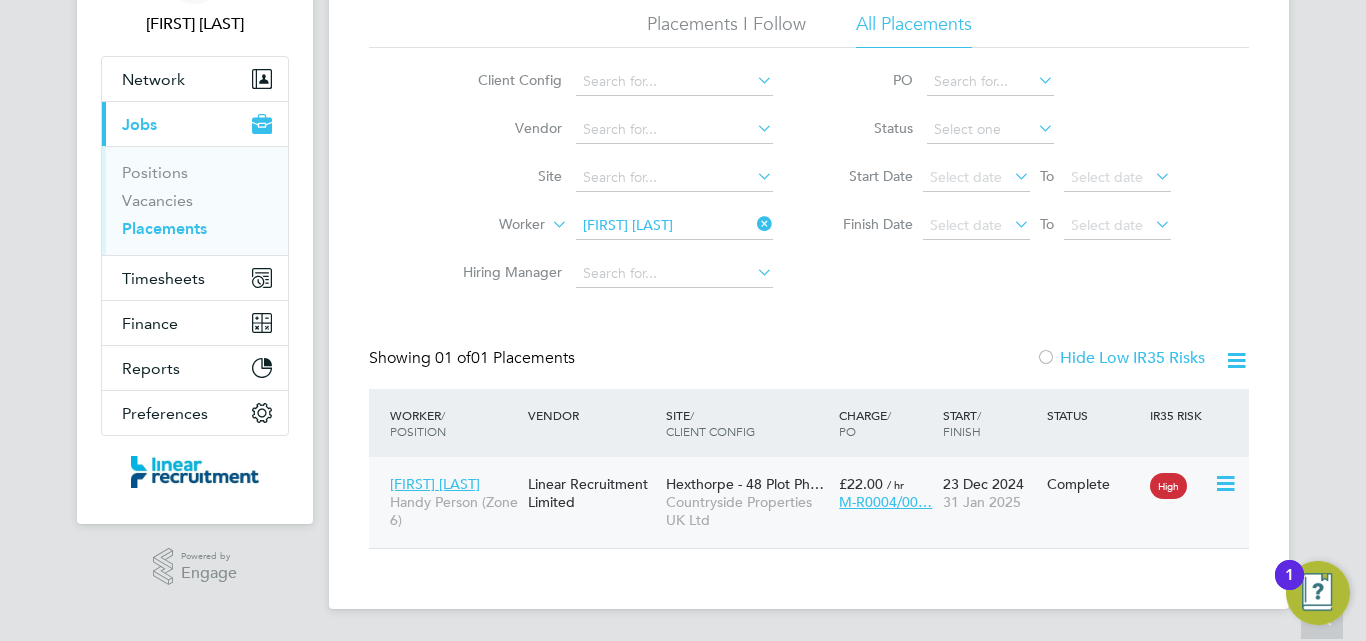 click on "Countryside Properties UK Ltd" 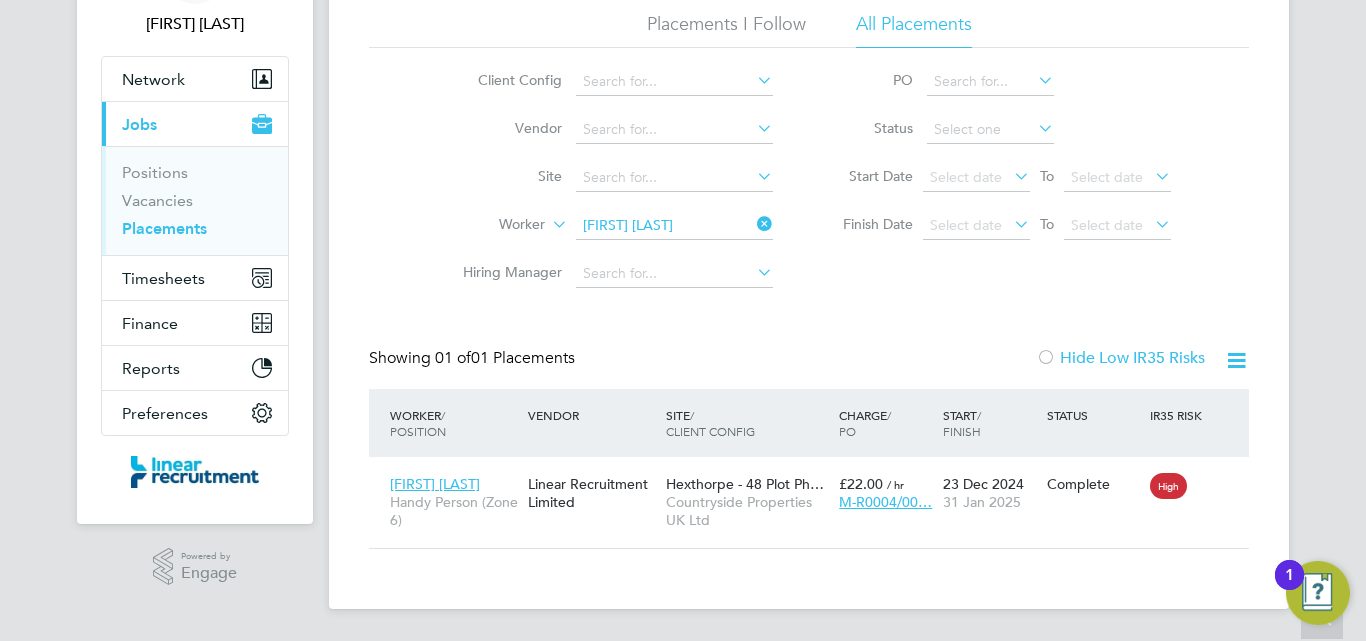 click on "Placements New Placement Placements I Follow All Placements Client Config   Vendor     Site     Worker   [FIRST] [LAST]   Hiring Manager   PO   Status   Start Date
Select date
To
Select date
Finish Date
Select date
To
Select date
Showing   01 of  01 Placements Hide Low IR35 Risks Worker  / Position Vendor Site / Client Config Charge  / PO Start  / Finish Status IR35 Risk [FIRST] [LAST] Handy Person (Zone 6) Linear Recruitment Limited Hexthorpe - 48 Plot Ph… Countryside Properties UK Ltd £22.00   / hr M-R0004/00… 23 Dec 2024 31 Jan 2025 Complete High Show  30  more" 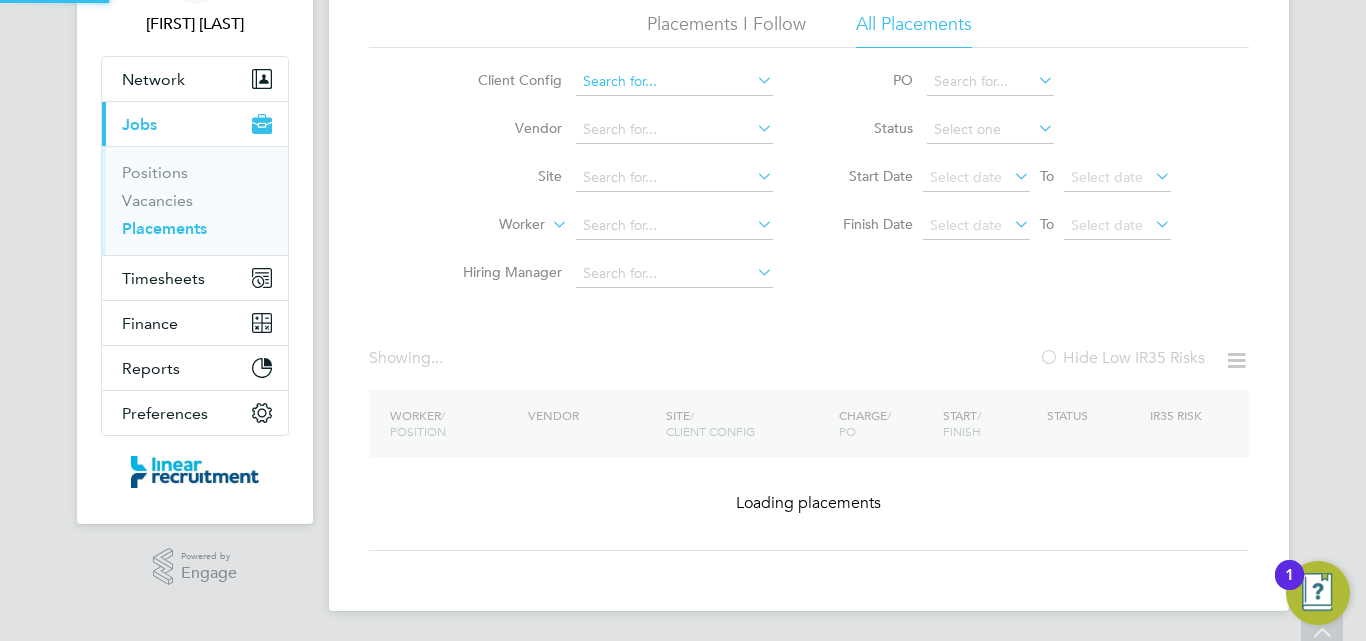 scroll, scrollTop: 0, scrollLeft: 0, axis: both 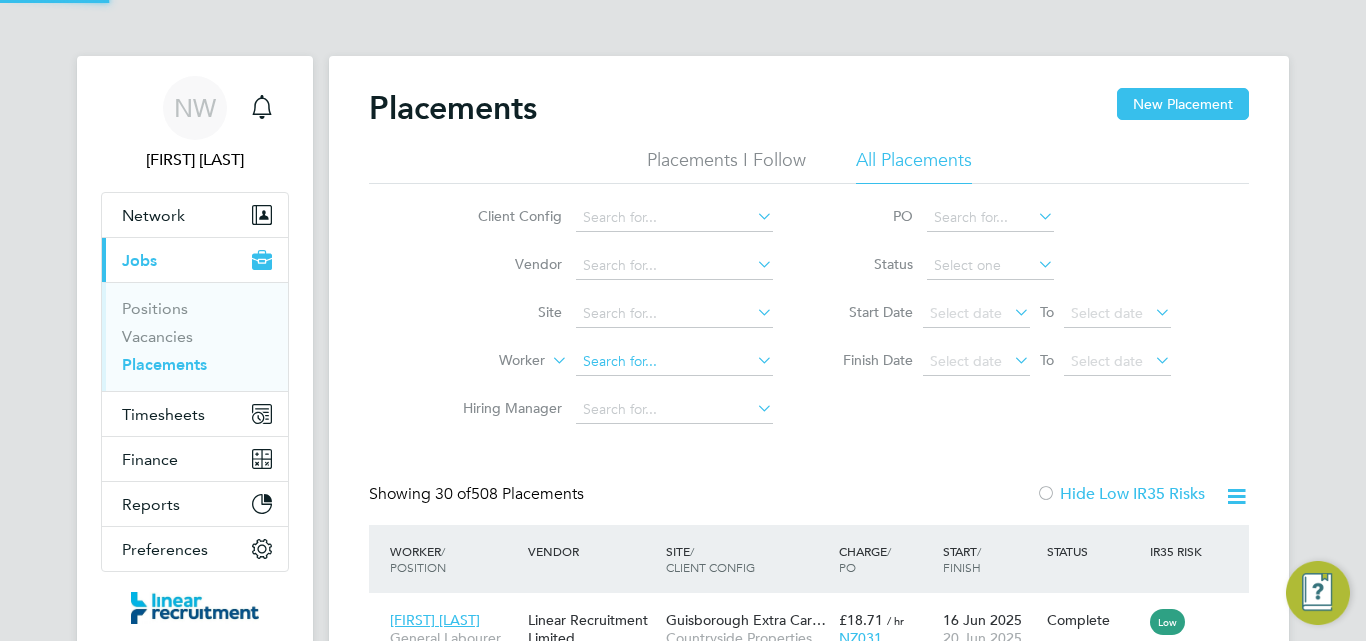 click 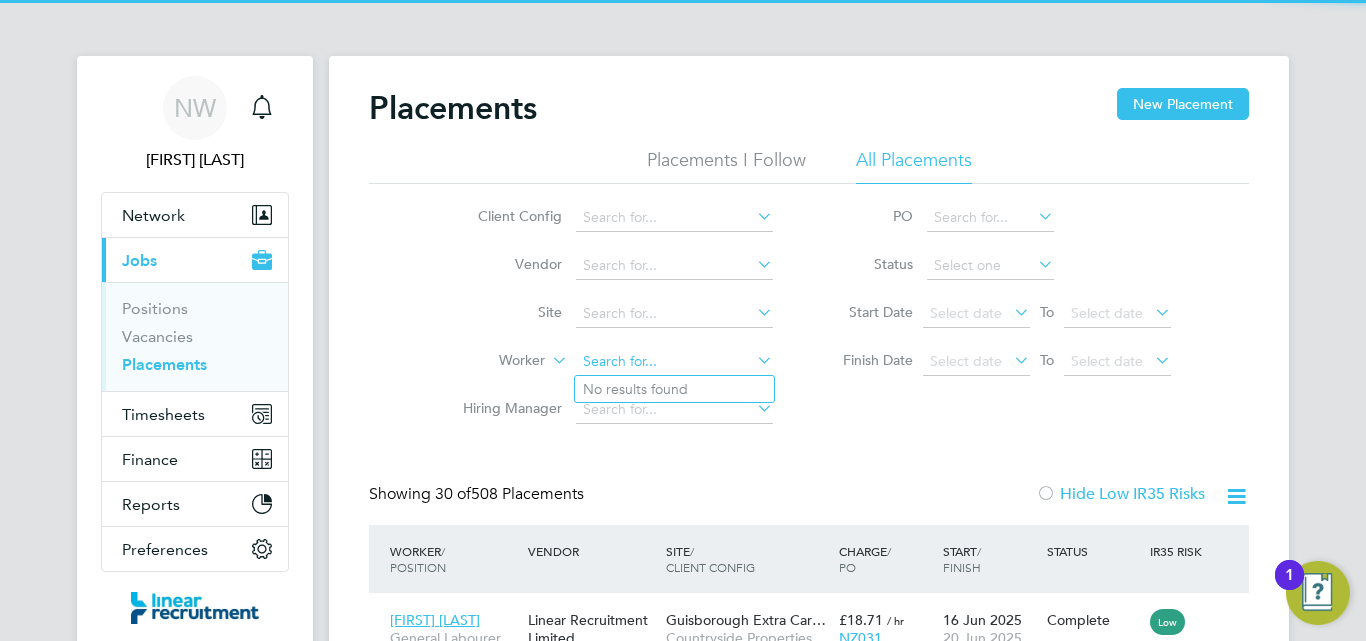 scroll, scrollTop: 10, scrollLeft: 10, axis: both 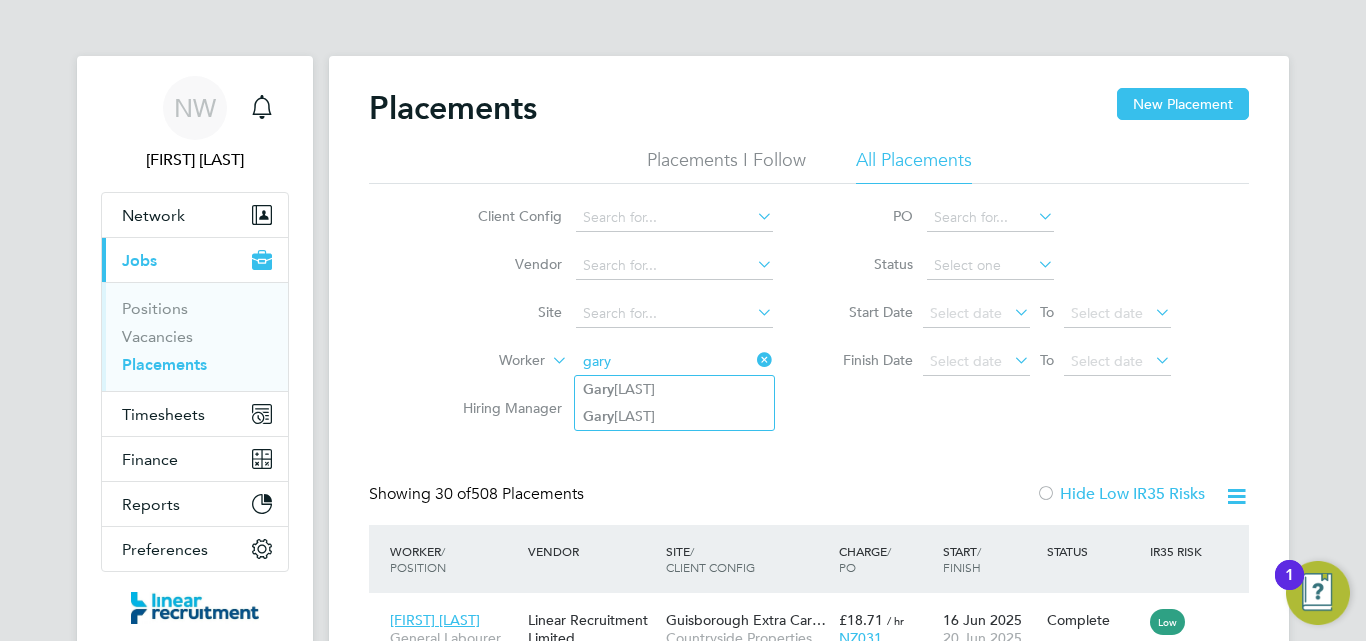 type on "gary" 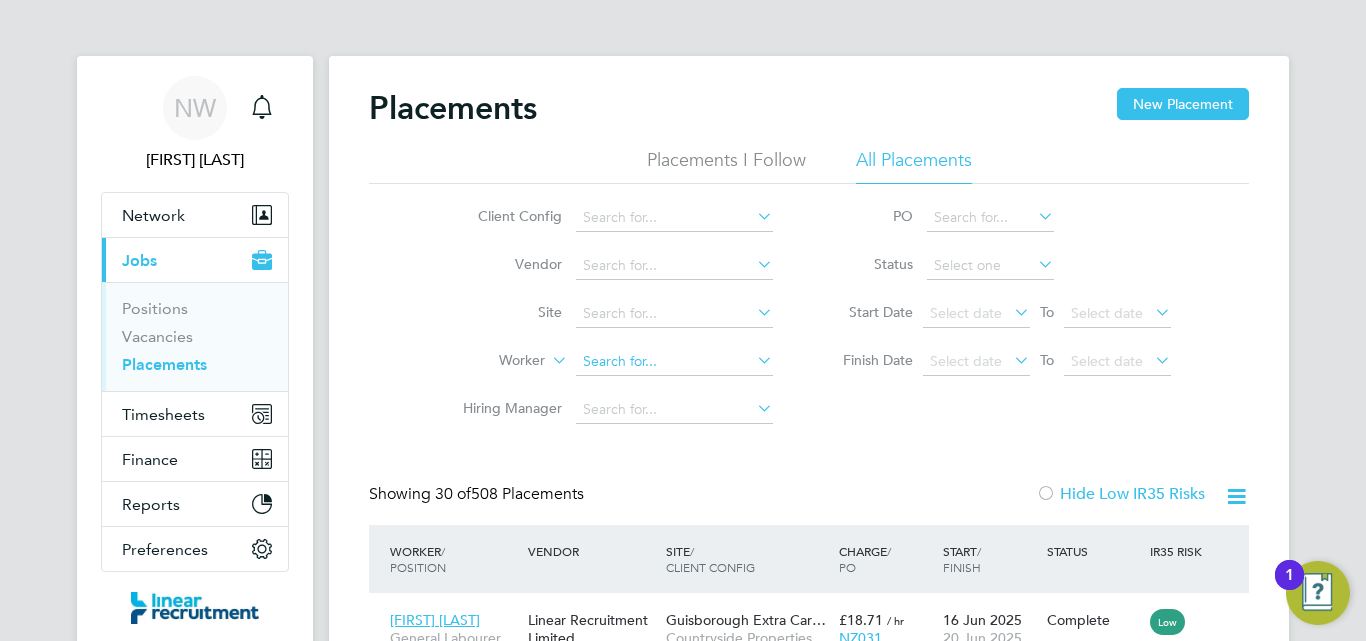 click 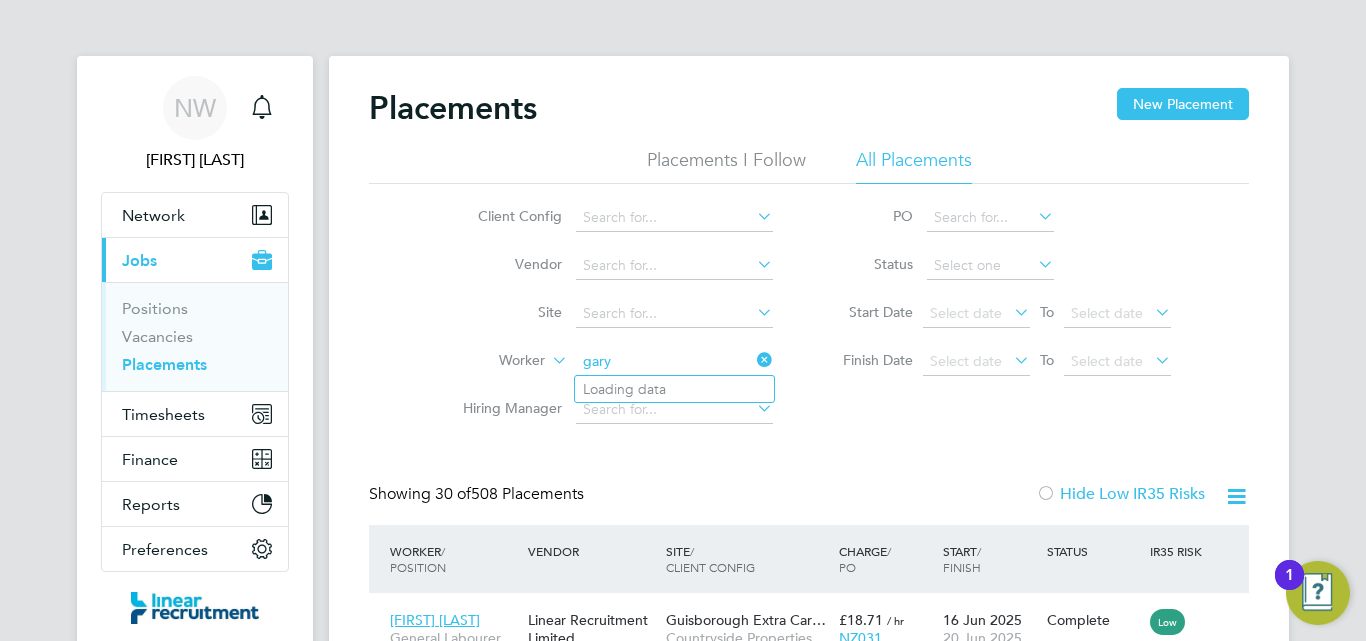 type on "gary" 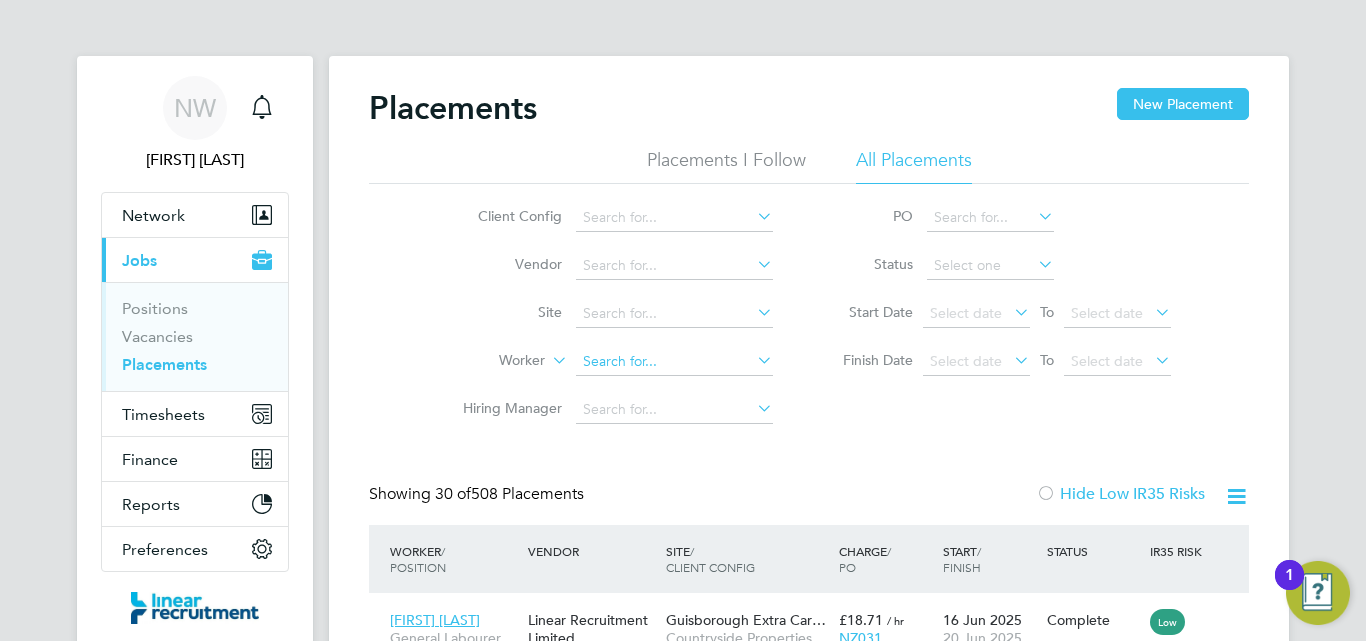 click 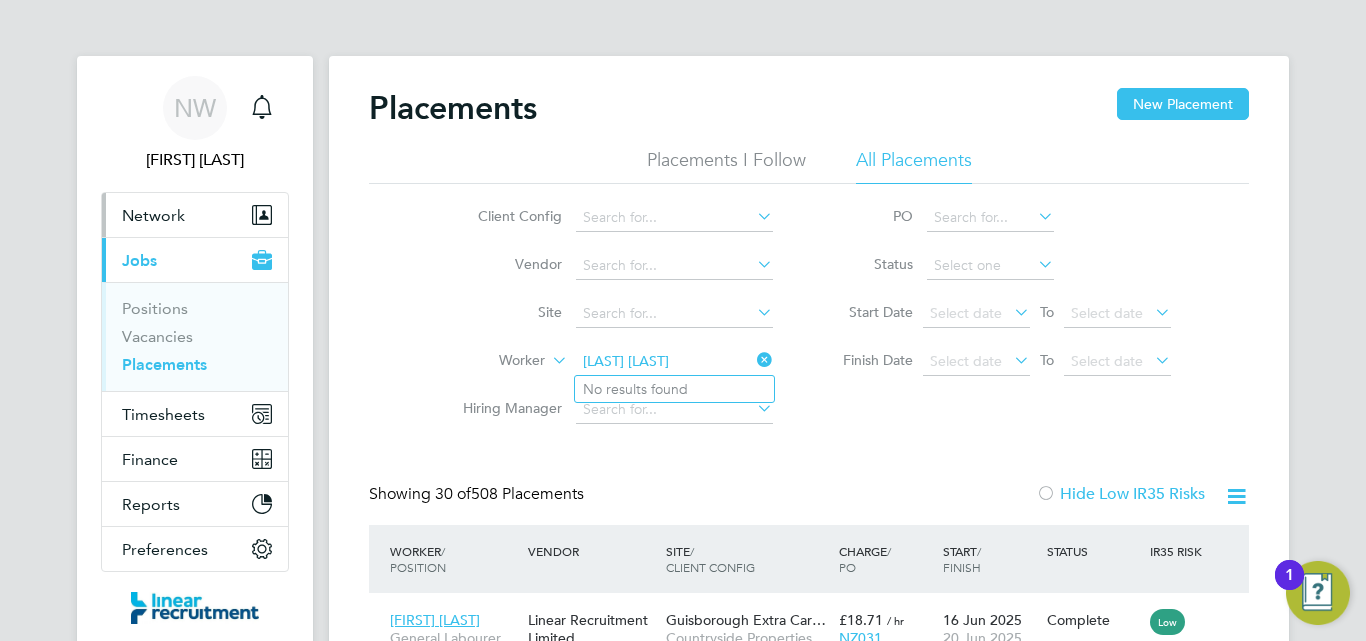 type on "[LAST] [LAST]" 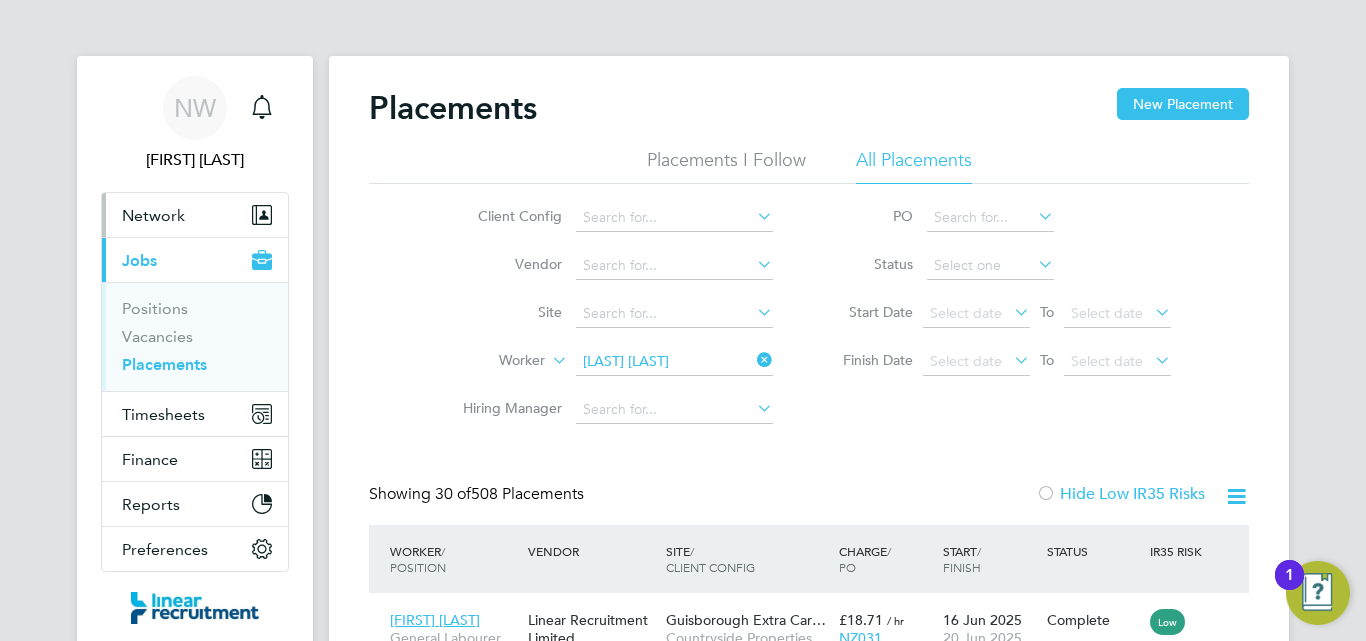 click on "Network" at bounding box center (153, 215) 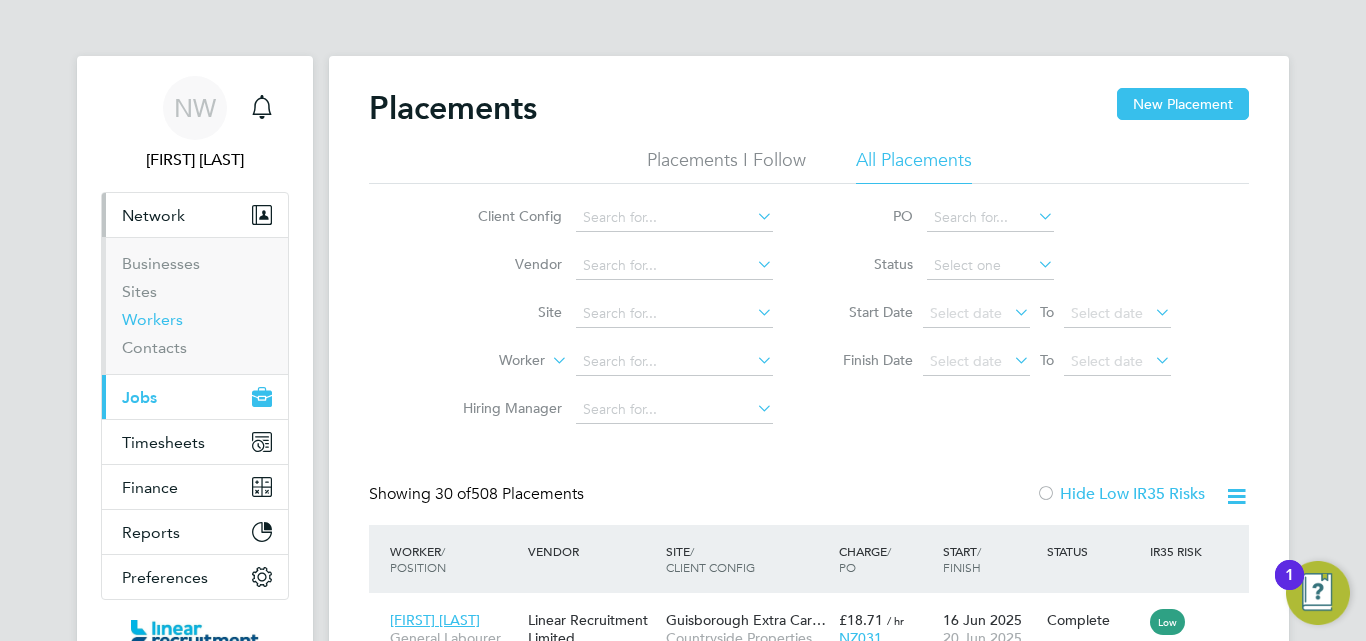 click on "Workers" at bounding box center (152, 319) 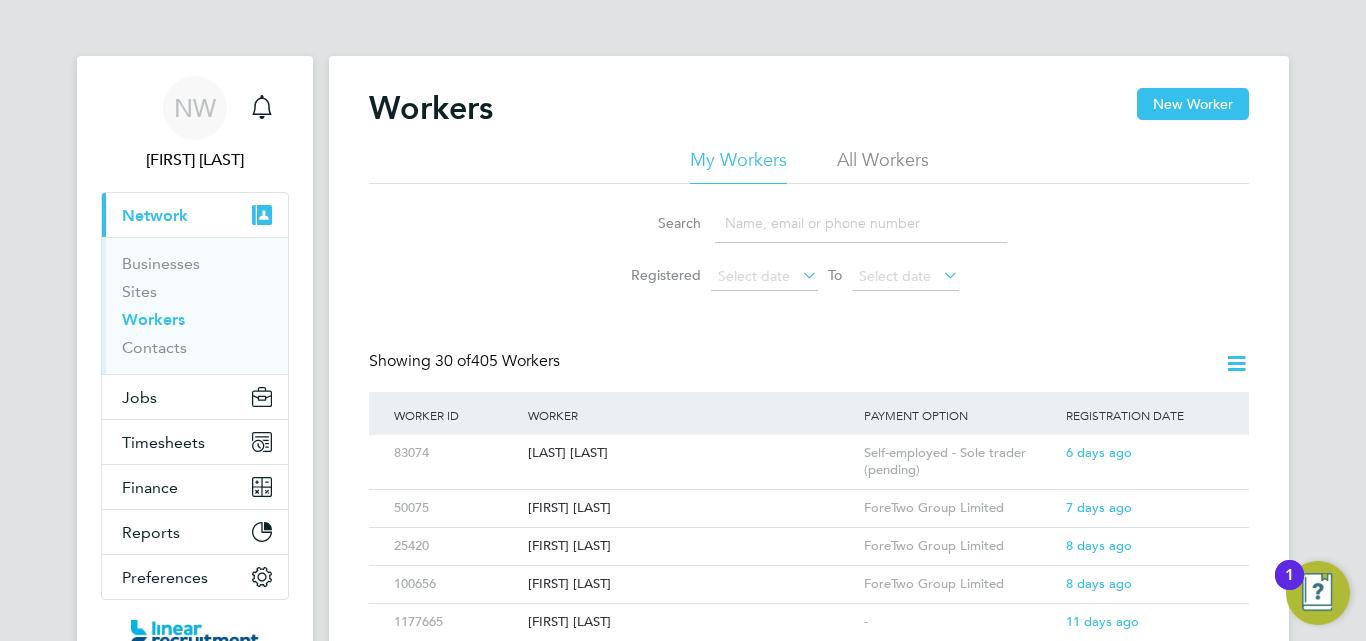 click 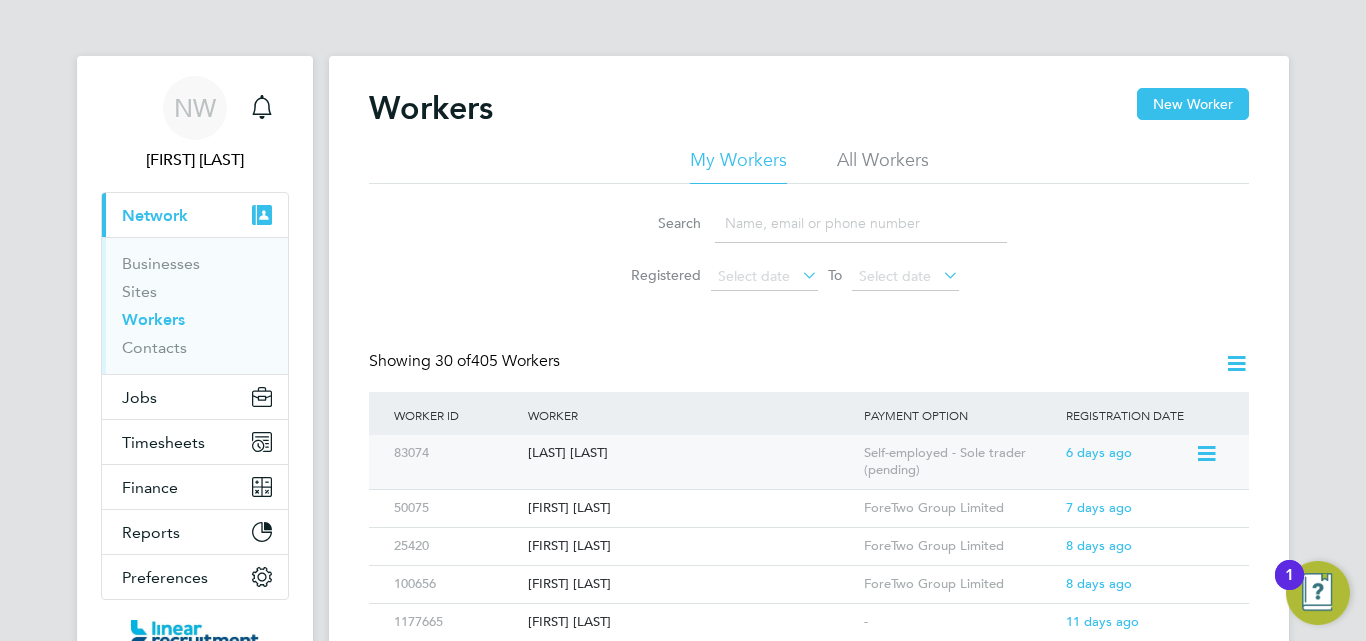 click on "[LAST] [LAST]" 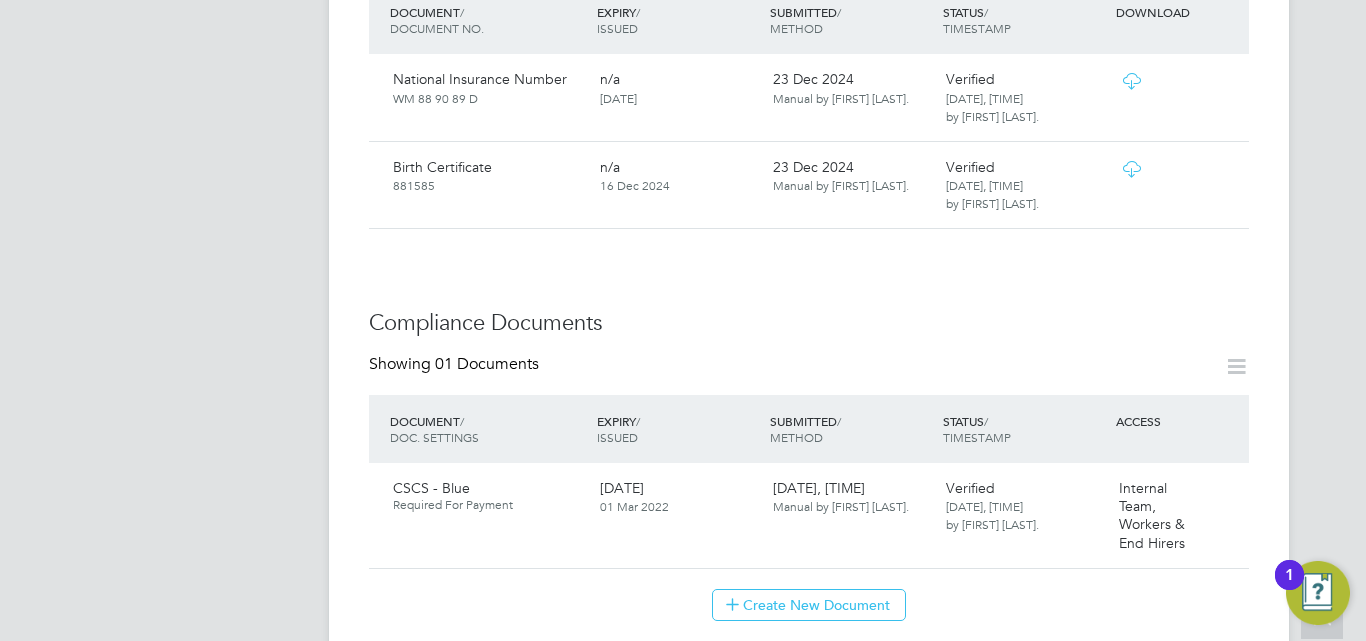 scroll, scrollTop: 720, scrollLeft: 0, axis: vertical 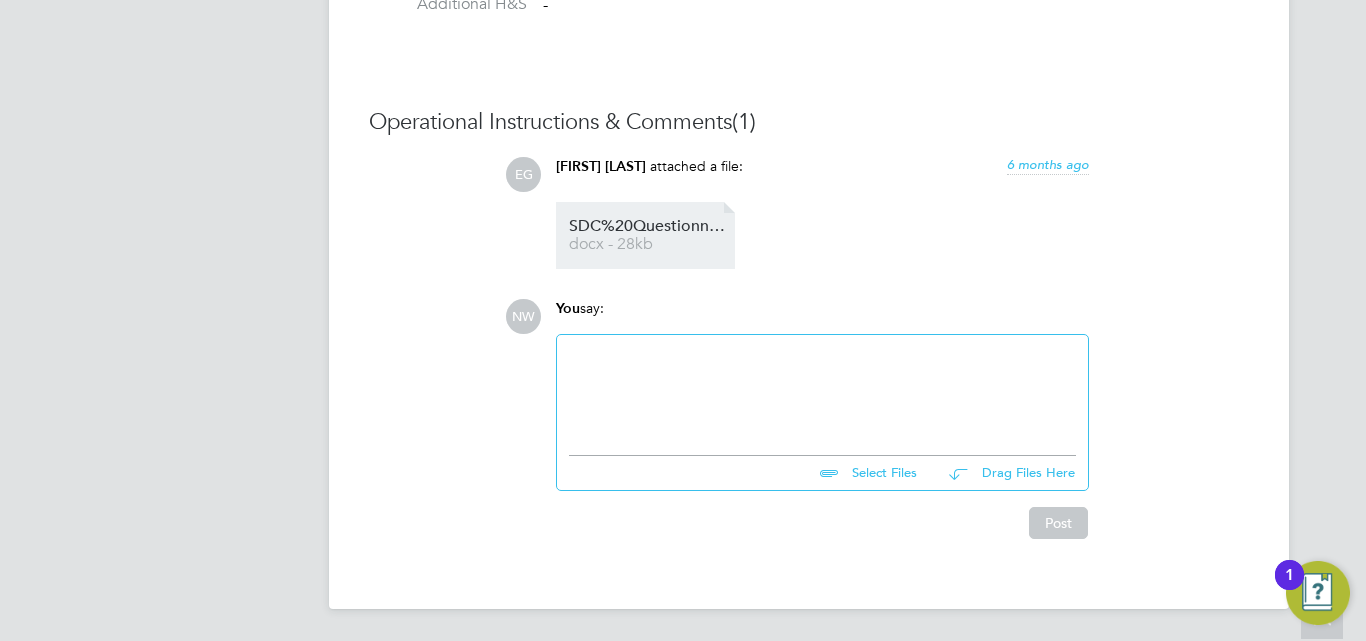 click on "docx - 28kb" 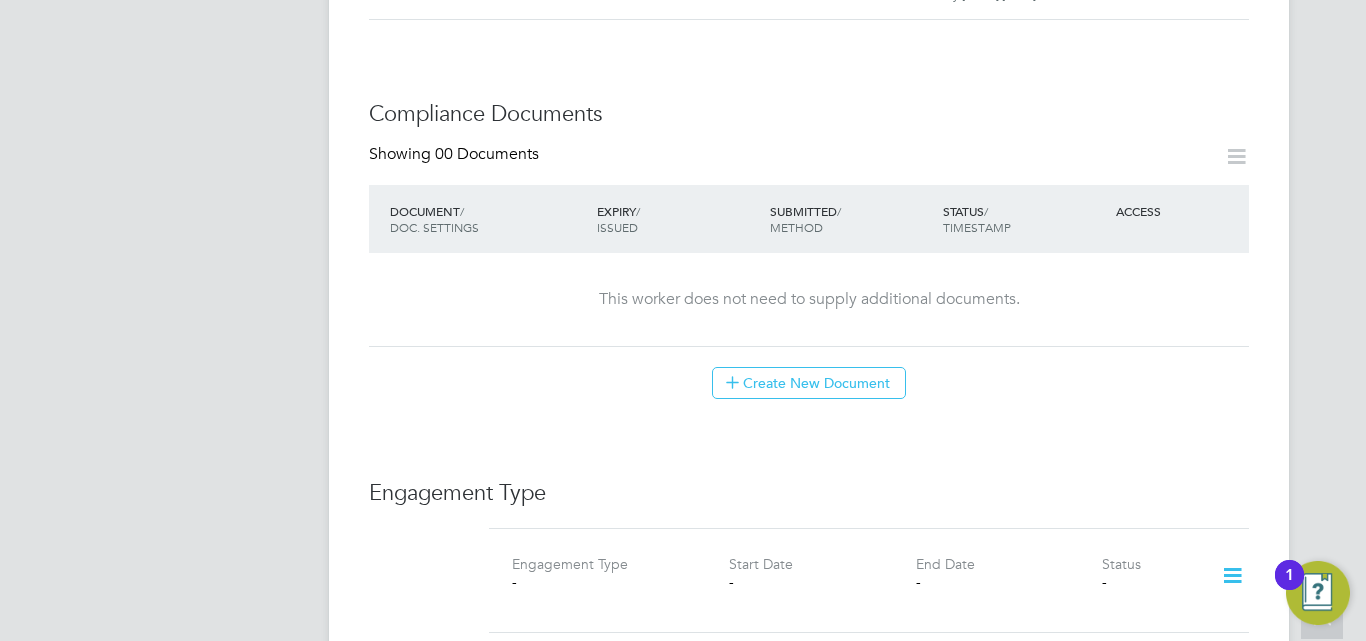 scroll, scrollTop: 1000, scrollLeft: 0, axis: vertical 